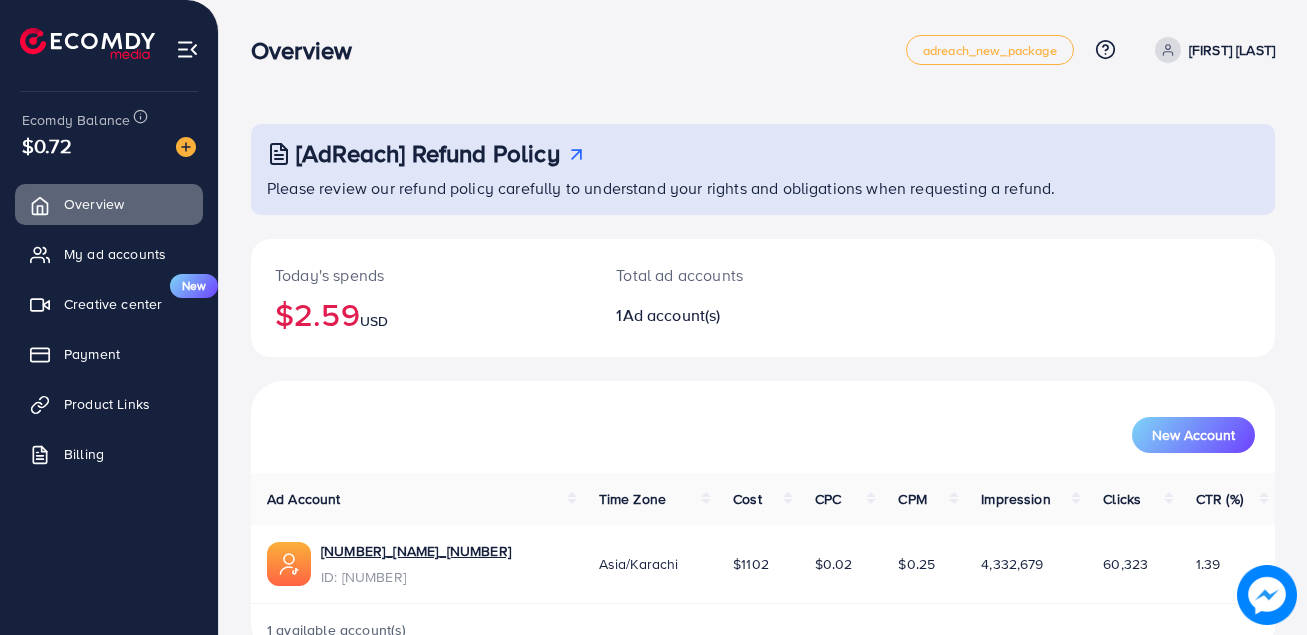 scroll, scrollTop: 53, scrollLeft: 0, axis: vertical 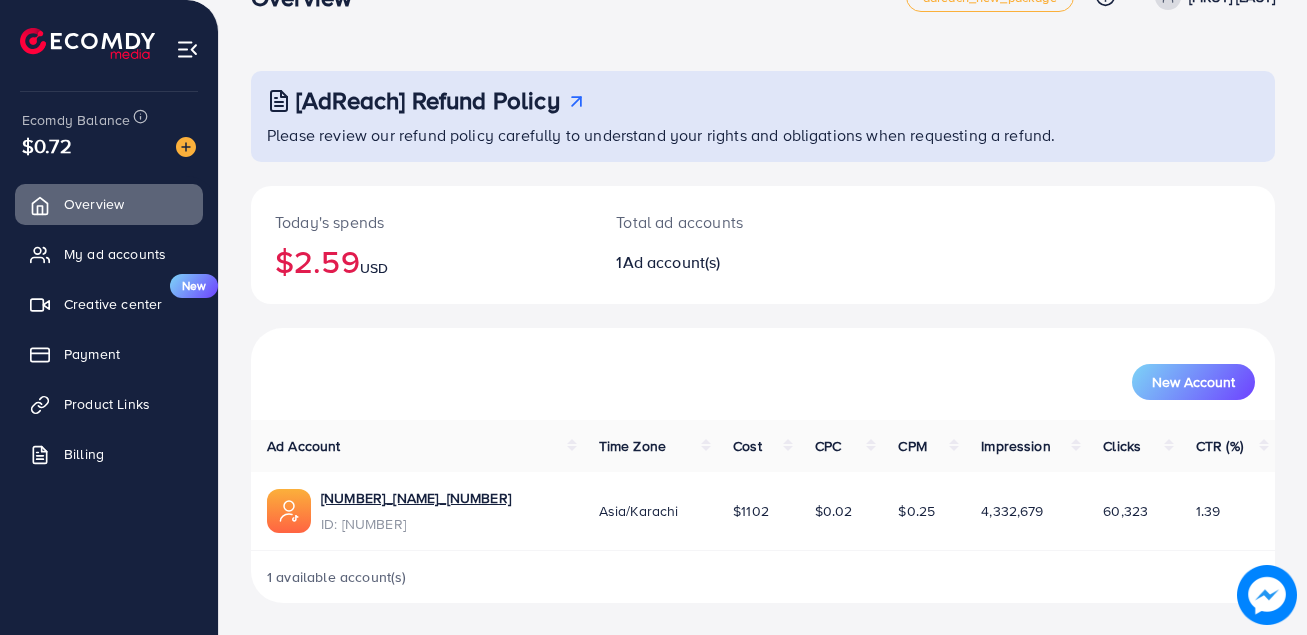 drag, startPoint x: 769, startPoint y: 509, endPoint x: 787, endPoint y: 510, distance: 18.027756 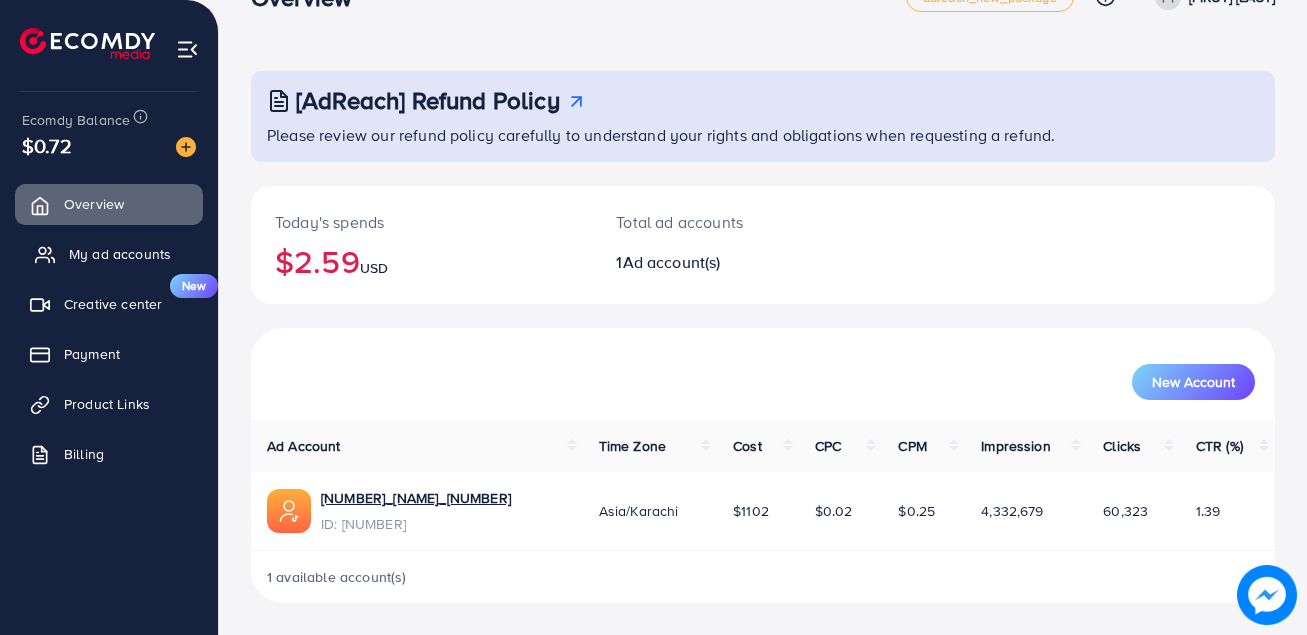 click on "My ad accounts" at bounding box center [120, 254] 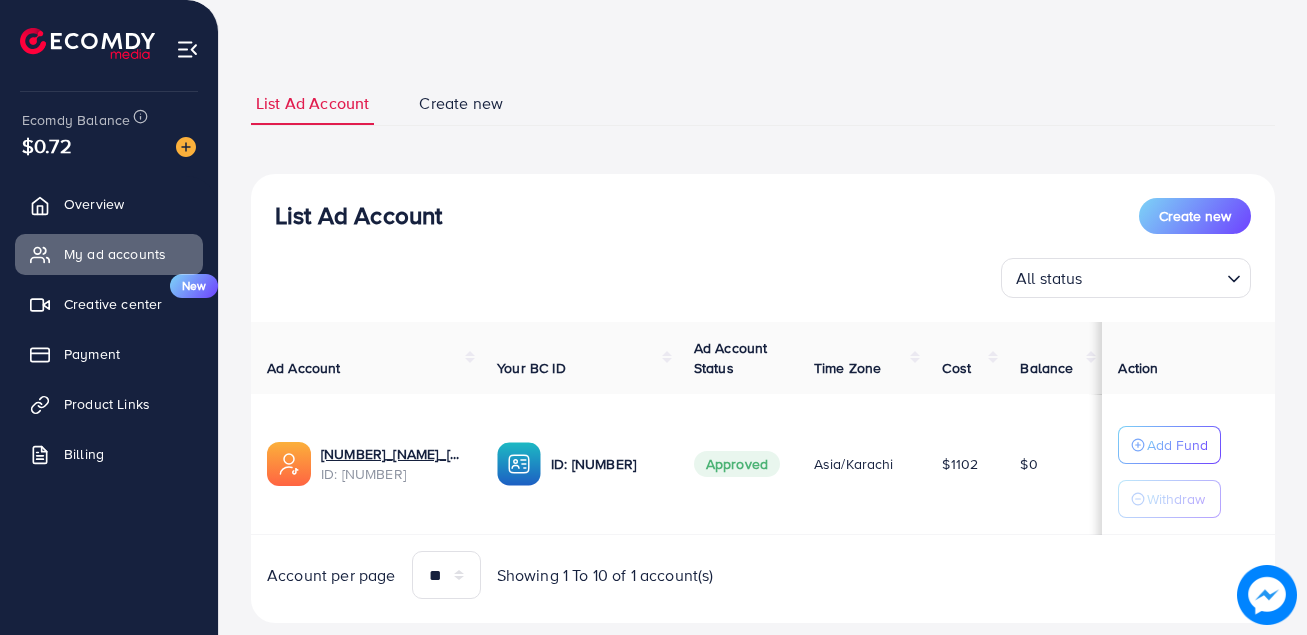 scroll, scrollTop: 100, scrollLeft: 0, axis: vertical 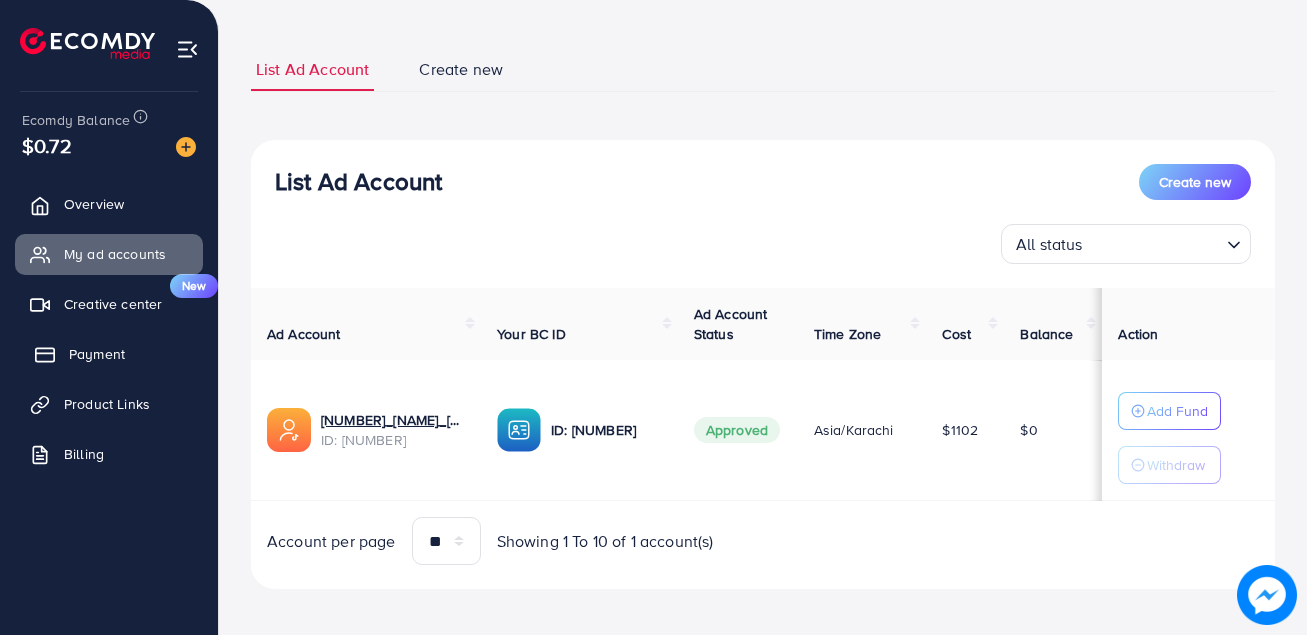 click on "Payment" at bounding box center [97, 354] 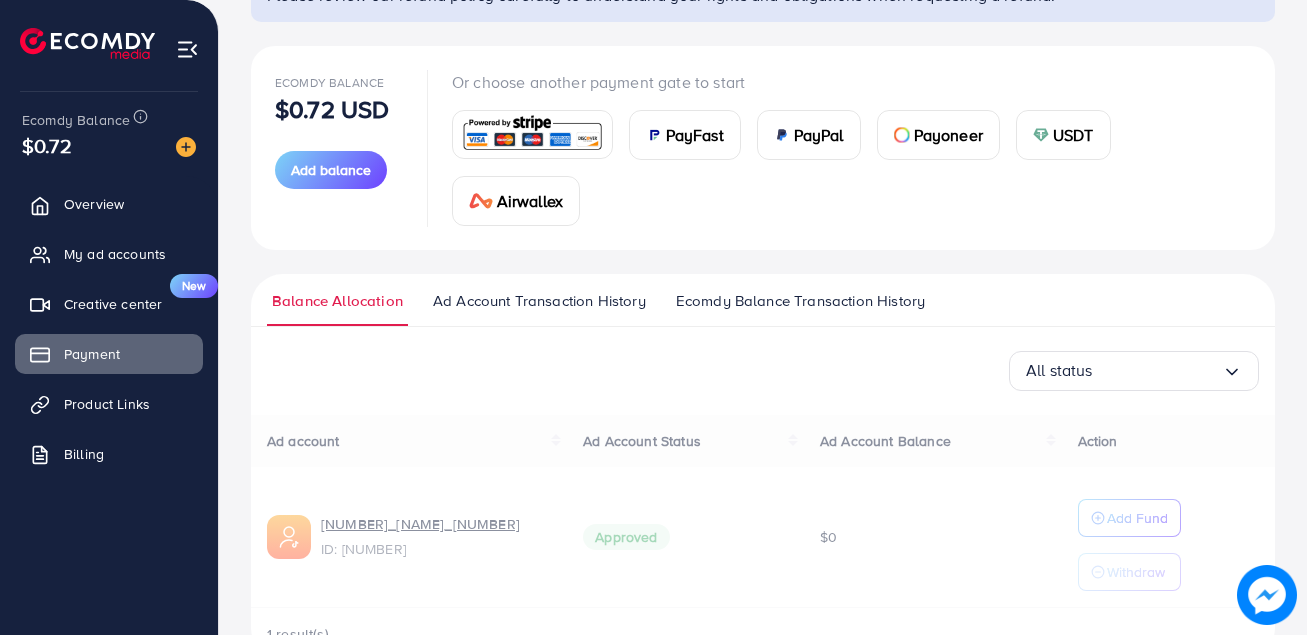 scroll, scrollTop: 213, scrollLeft: 0, axis: vertical 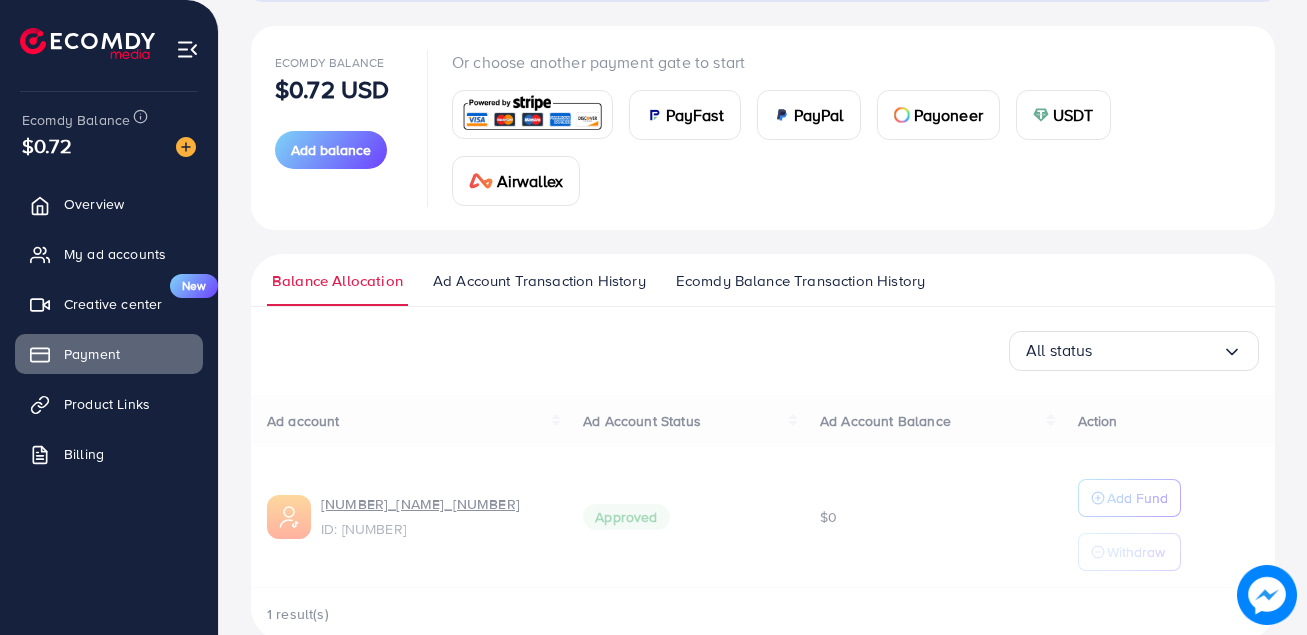 drag, startPoint x: 838, startPoint y: 479, endPoint x: 820, endPoint y: 477, distance: 18.110771 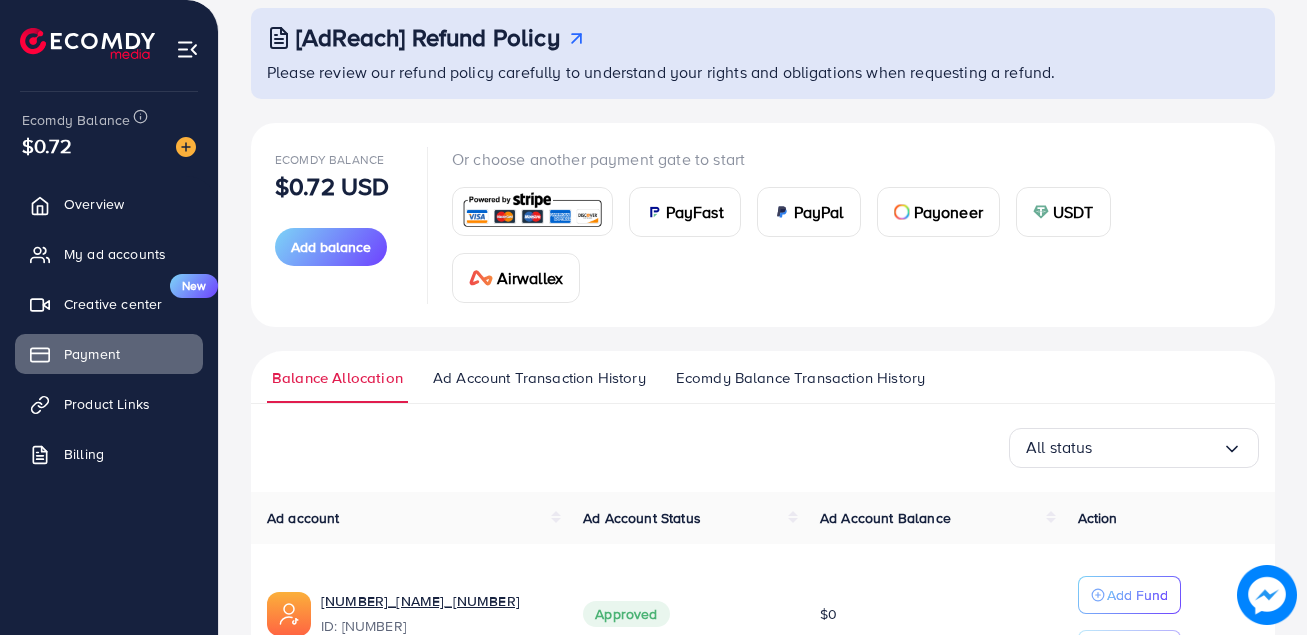 scroll, scrollTop: 150, scrollLeft: 0, axis: vertical 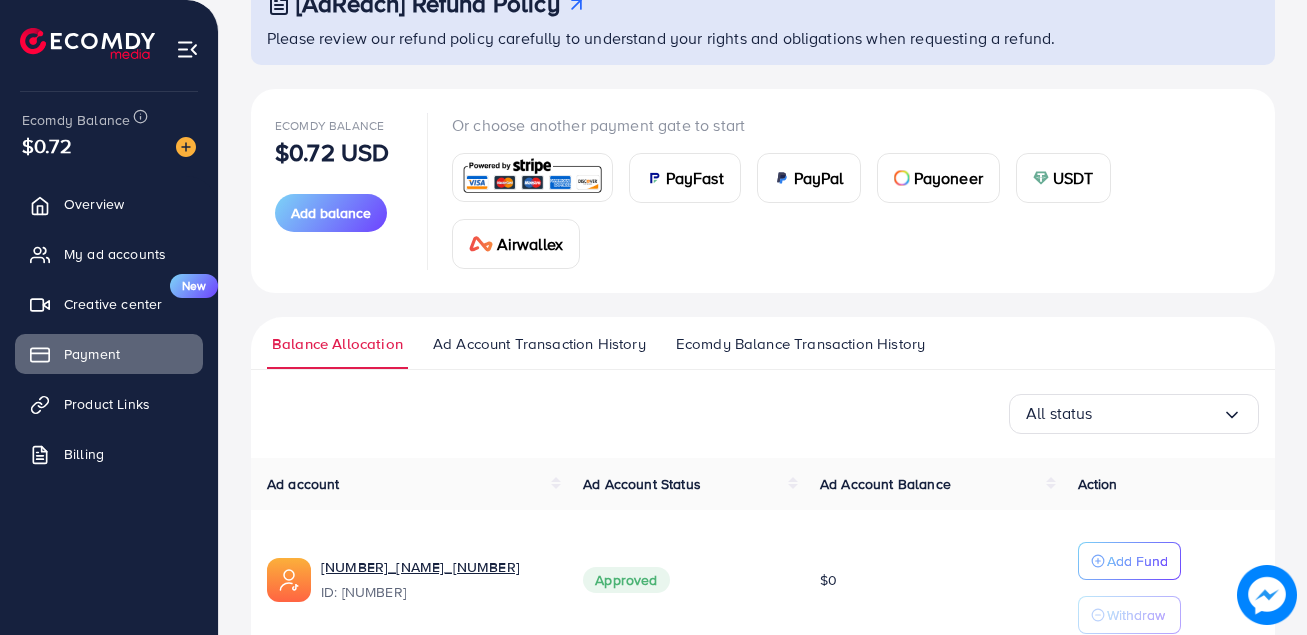 click on "USDT" at bounding box center (1063, 178) 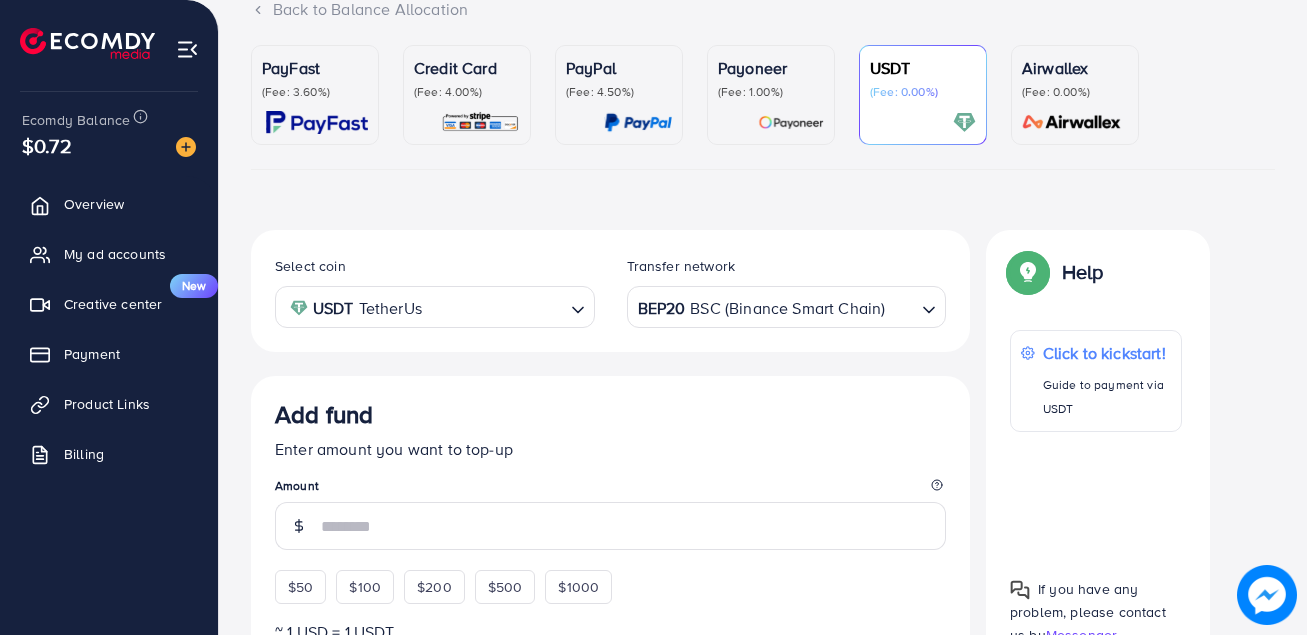 scroll, scrollTop: 359, scrollLeft: 0, axis: vertical 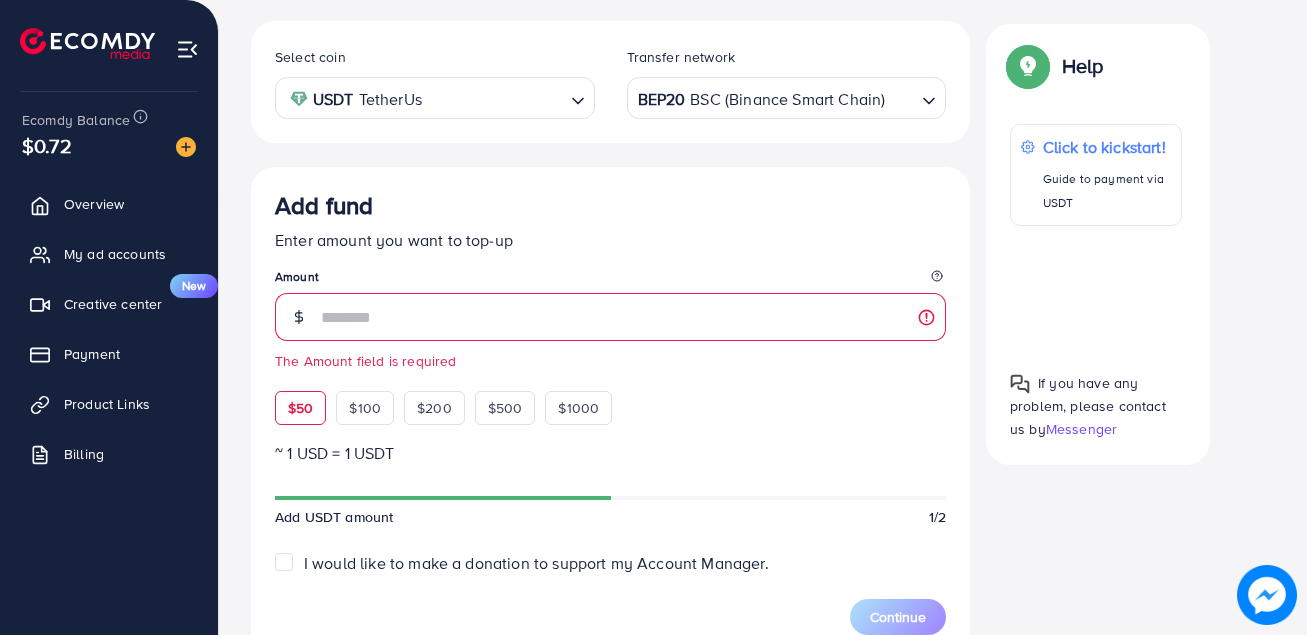click on "Add fund  Enter amount you want to top-up Amount  The Amount field is required  $50 $100 $200 $500 $1000" at bounding box center (610, 308) 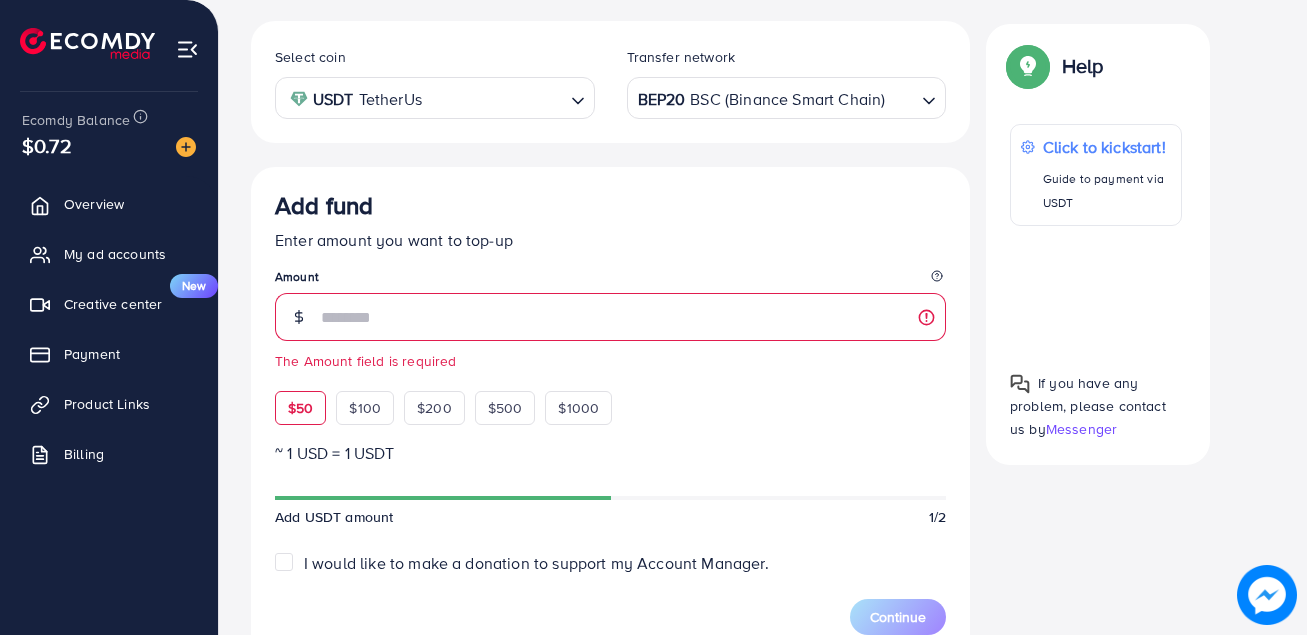click on "$50" at bounding box center [300, 408] 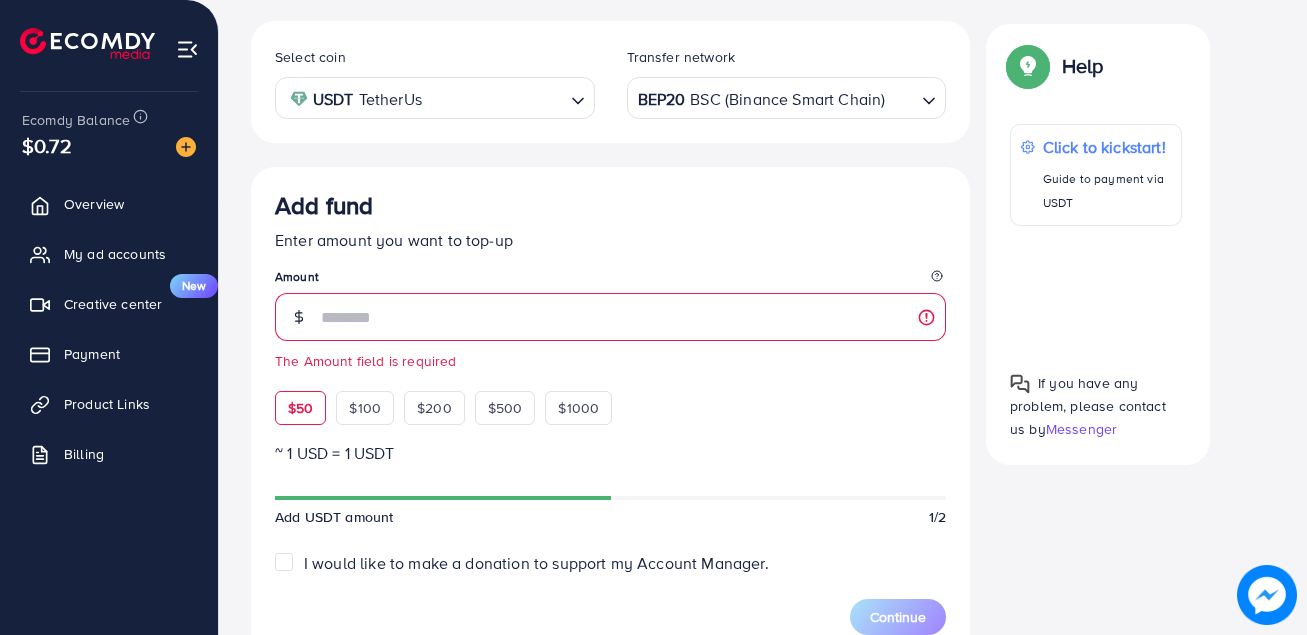 type on "**" 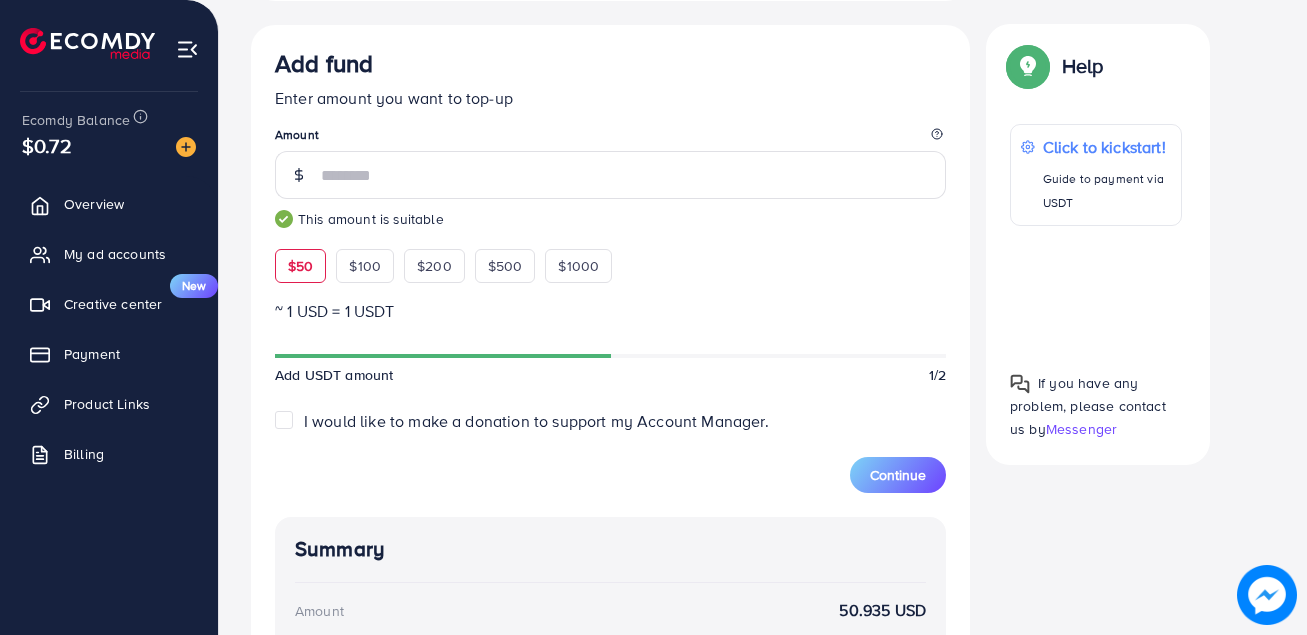 scroll, scrollTop: 459, scrollLeft: 0, axis: vertical 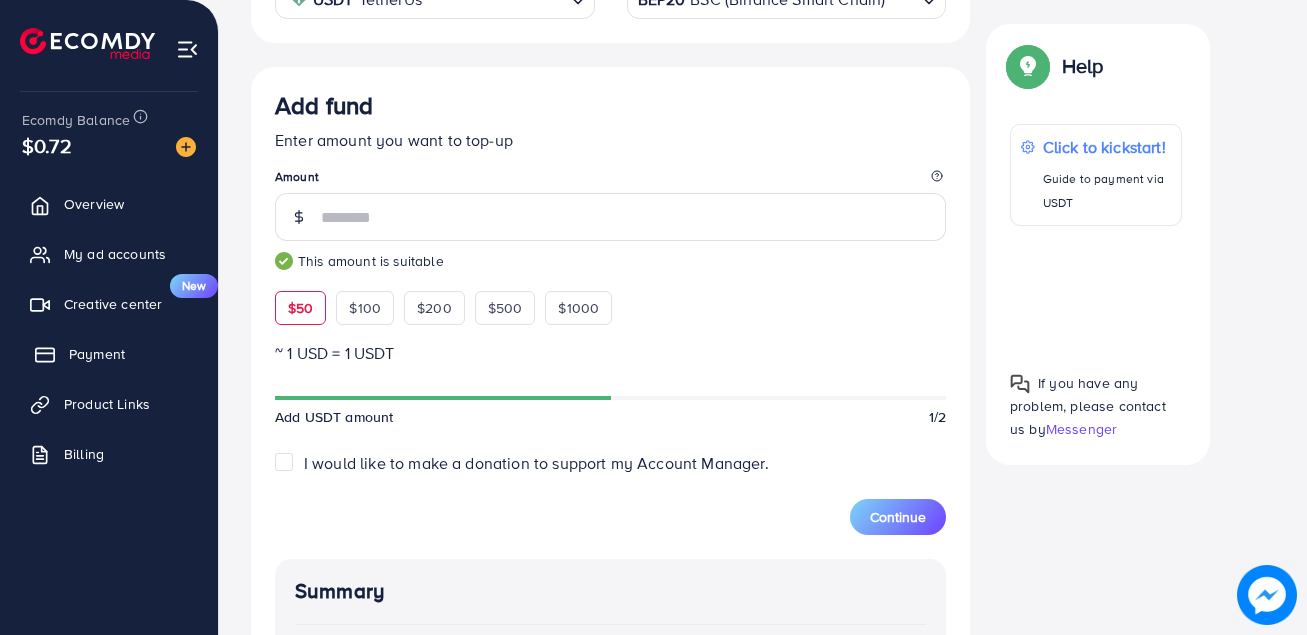 click on "Payment" at bounding box center [97, 354] 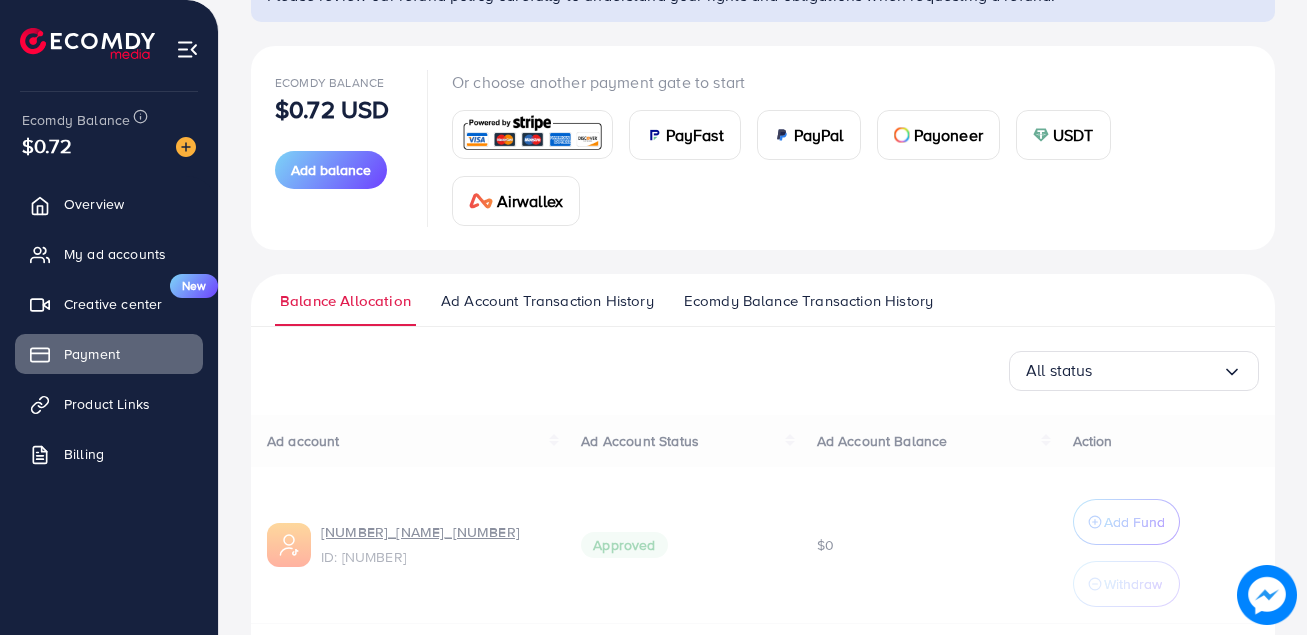 scroll, scrollTop: 200, scrollLeft: 0, axis: vertical 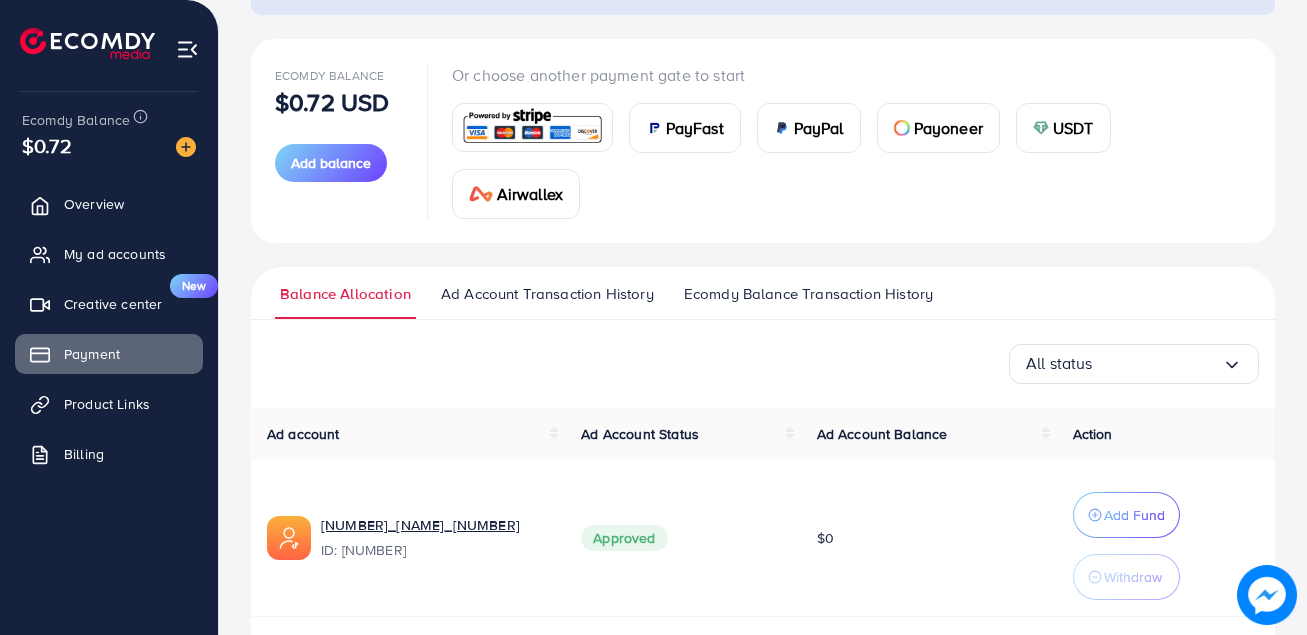 click on "USDT" at bounding box center [1063, 128] 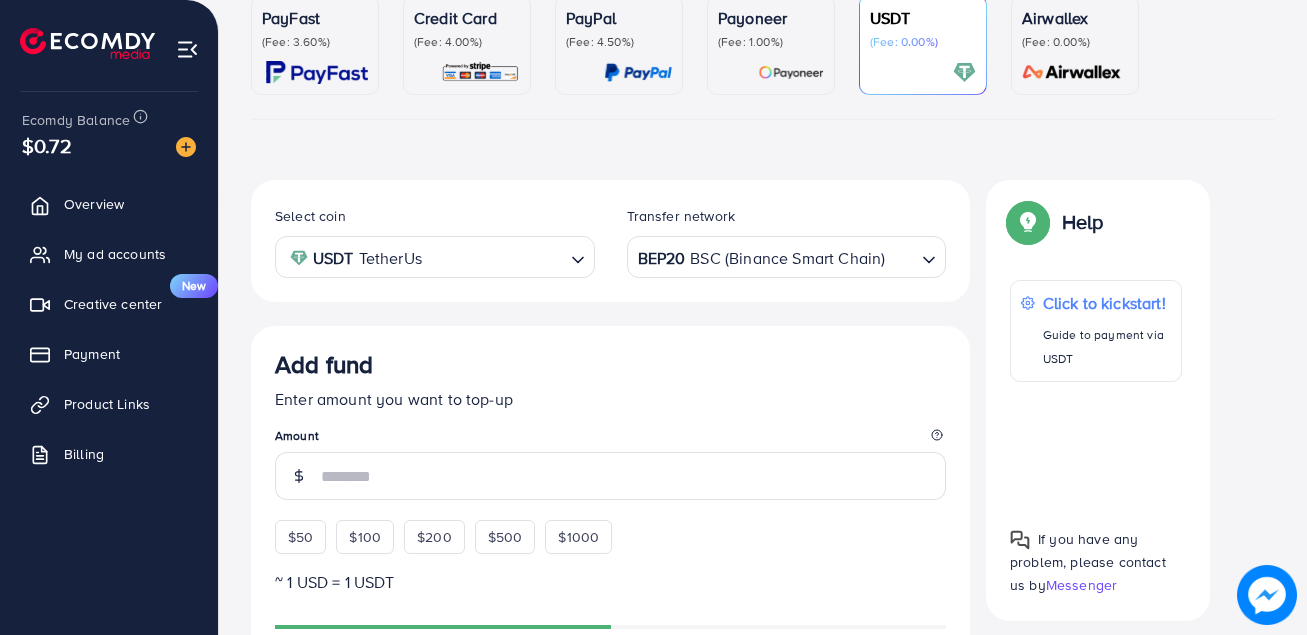 scroll, scrollTop: 359, scrollLeft: 0, axis: vertical 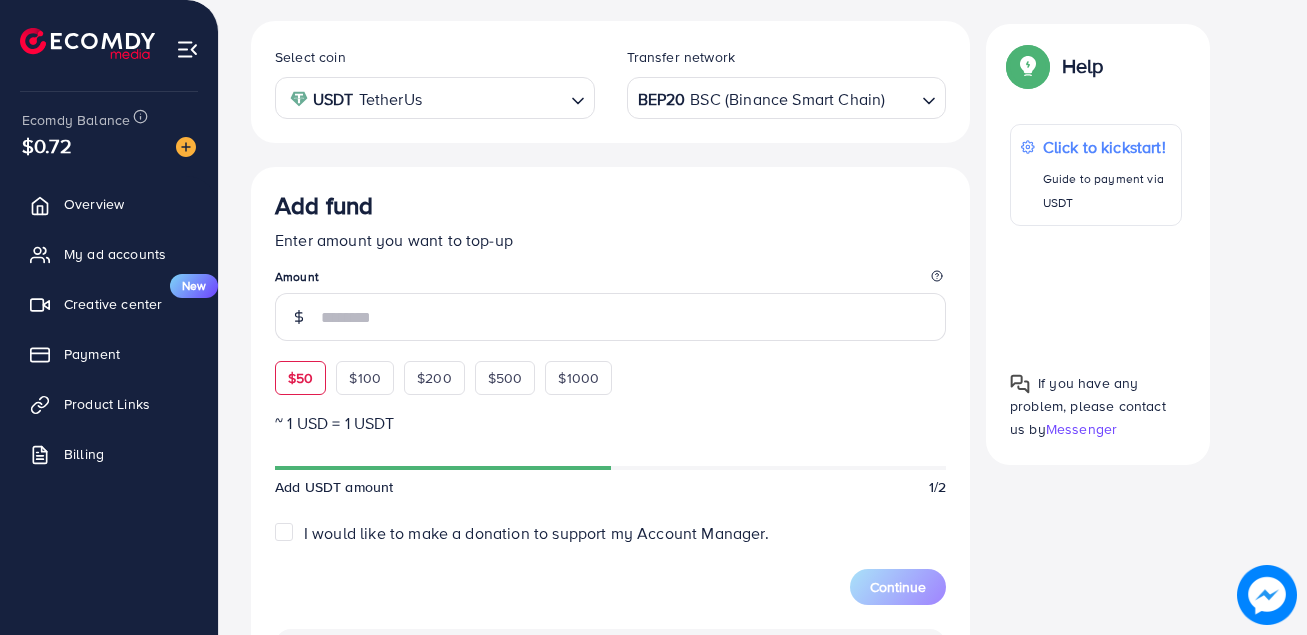 click on "Add fund  Enter amount you want to top-up Amount $50 $100 $200 $500 $1000" at bounding box center [610, 293] 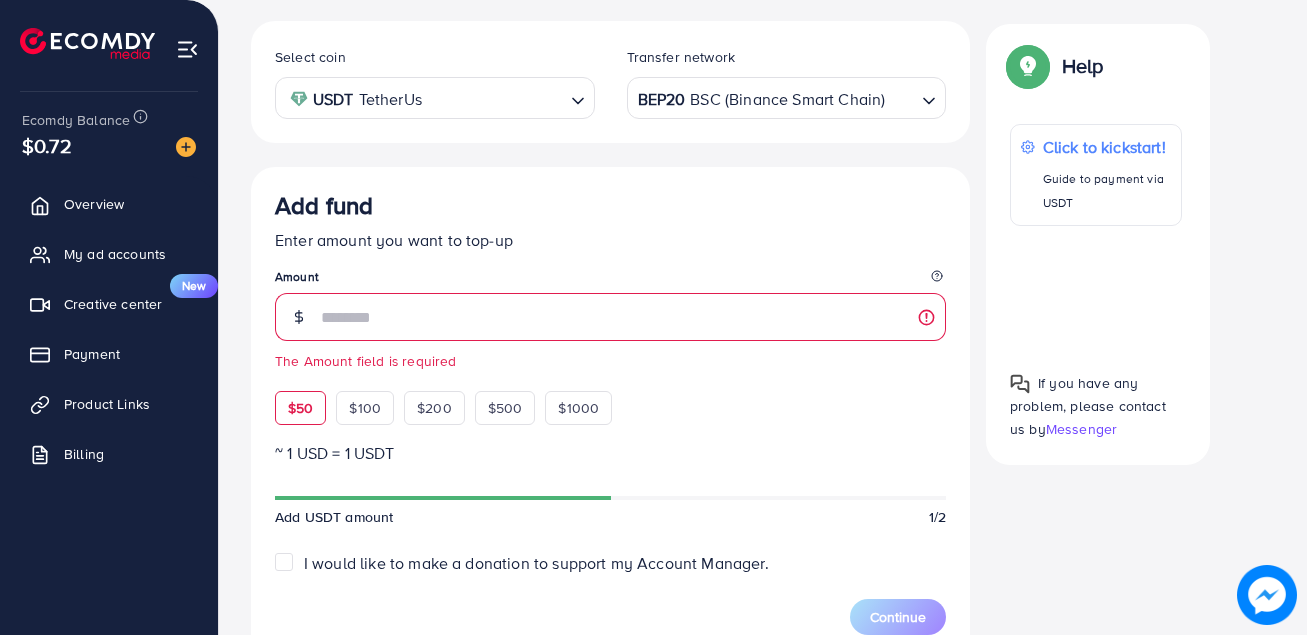 click on "$50" at bounding box center (300, 408) 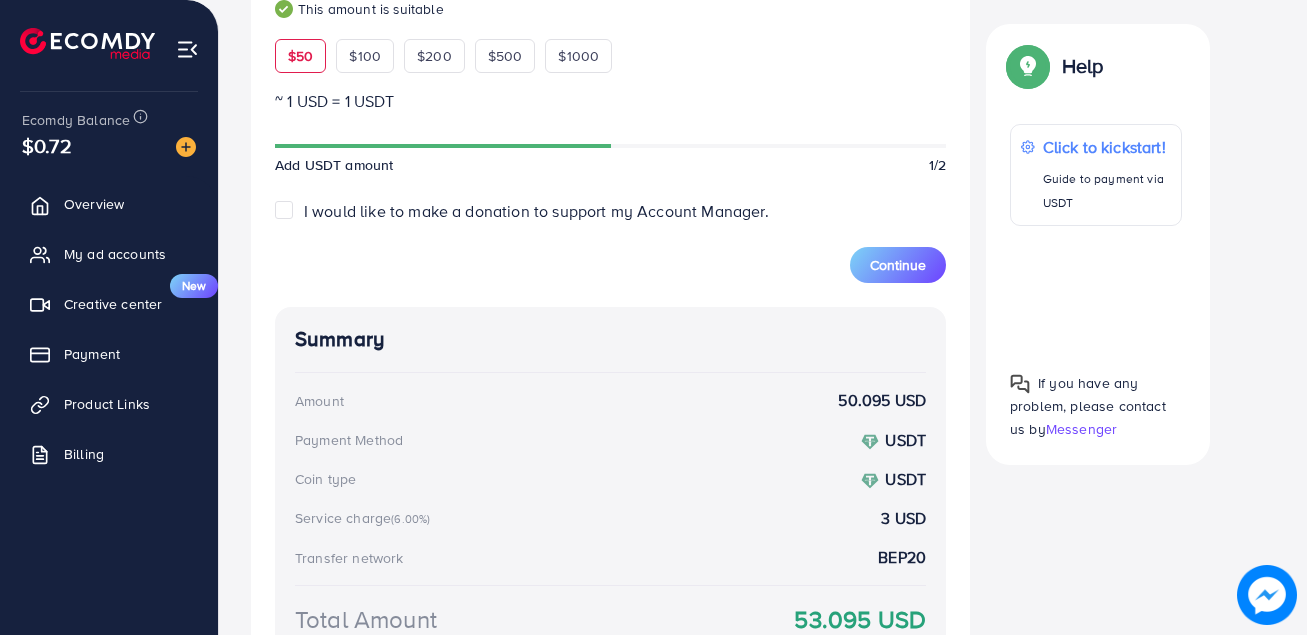 scroll, scrollTop: 759, scrollLeft: 0, axis: vertical 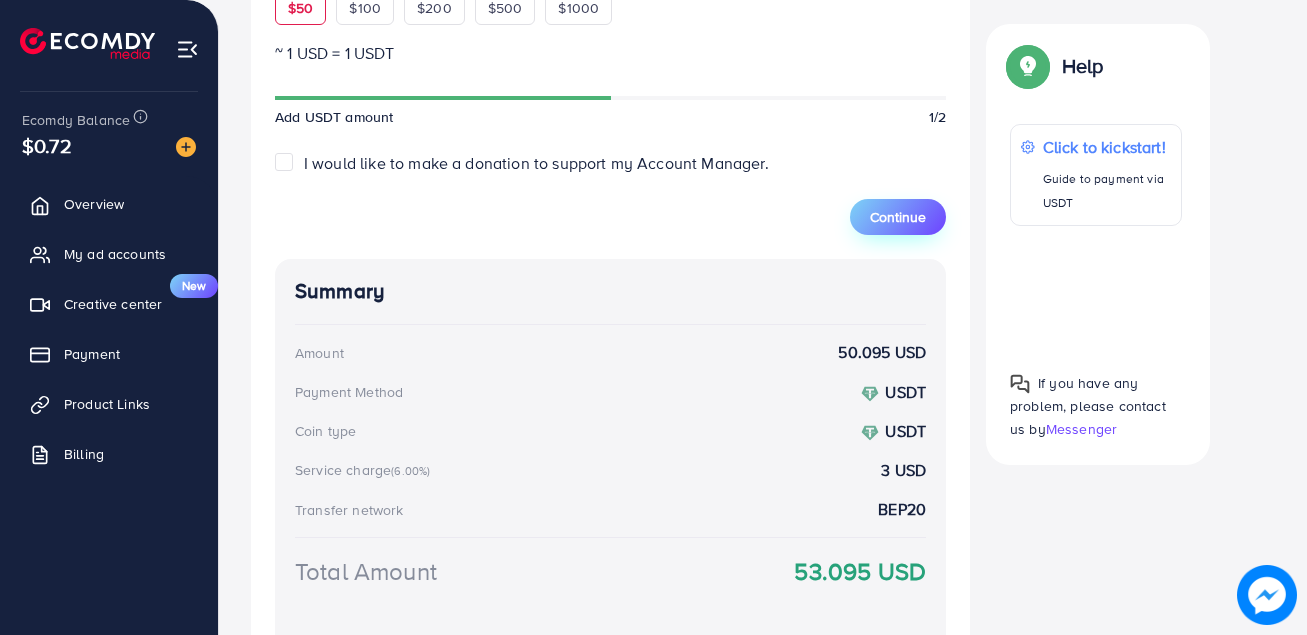 click on "Continue" at bounding box center [898, 217] 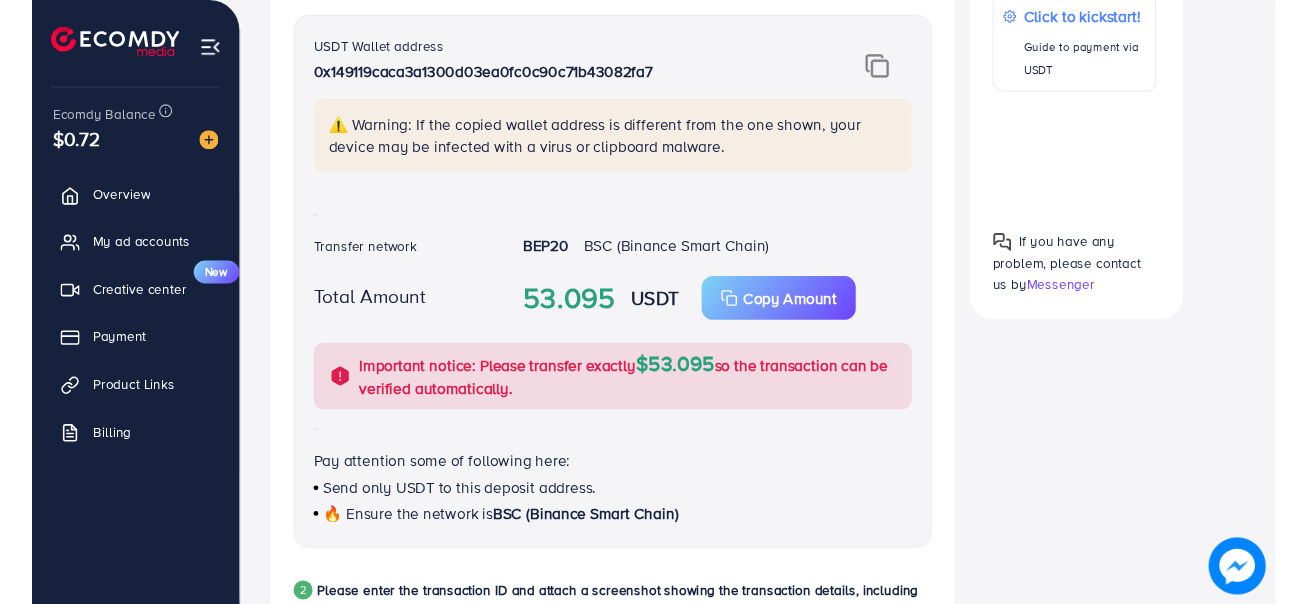 scroll, scrollTop: 354, scrollLeft: 0, axis: vertical 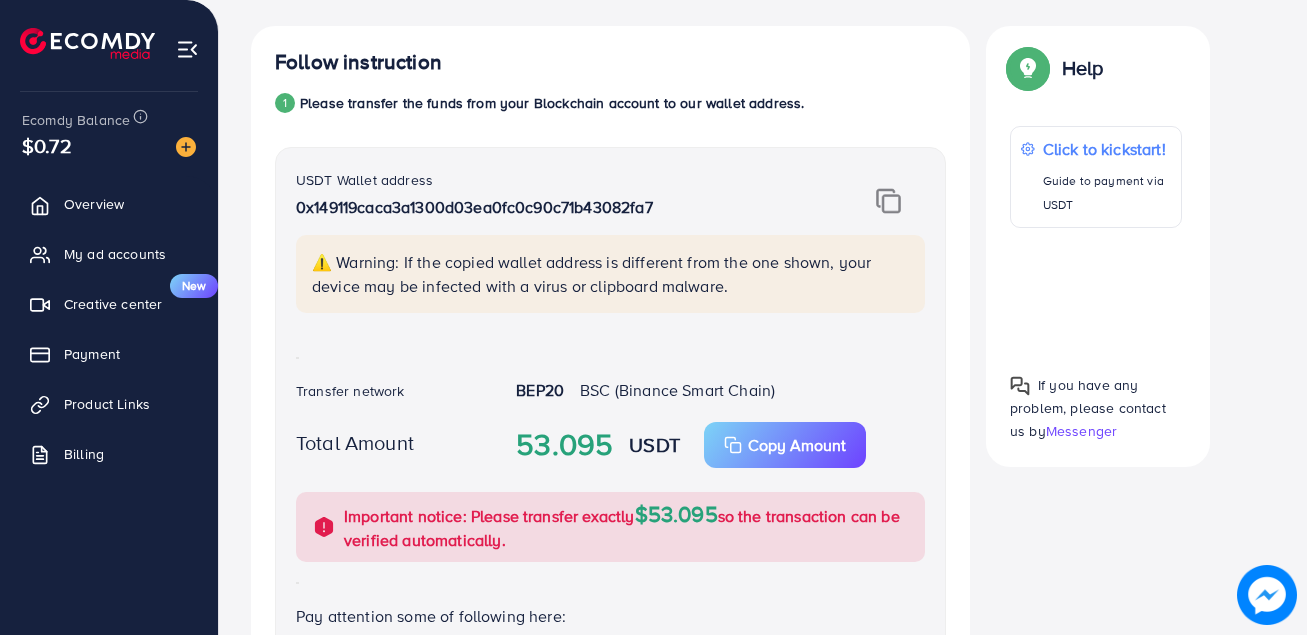 click at bounding box center (888, 201) 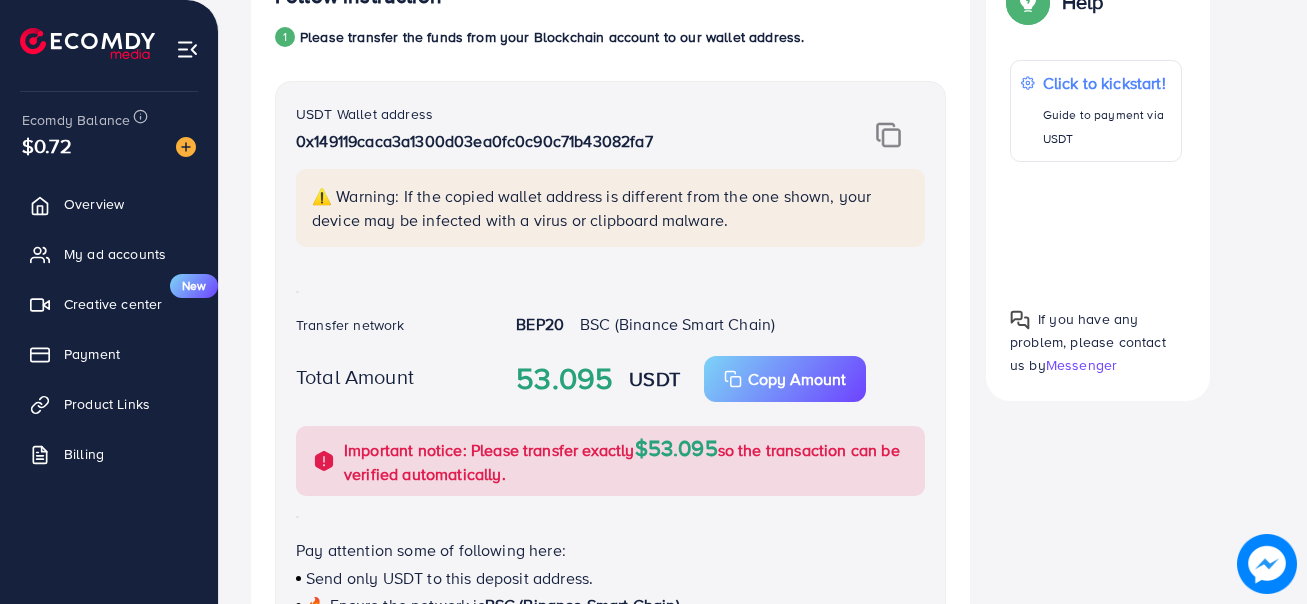 scroll, scrollTop: 454, scrollLeft: 0, axis: vertical 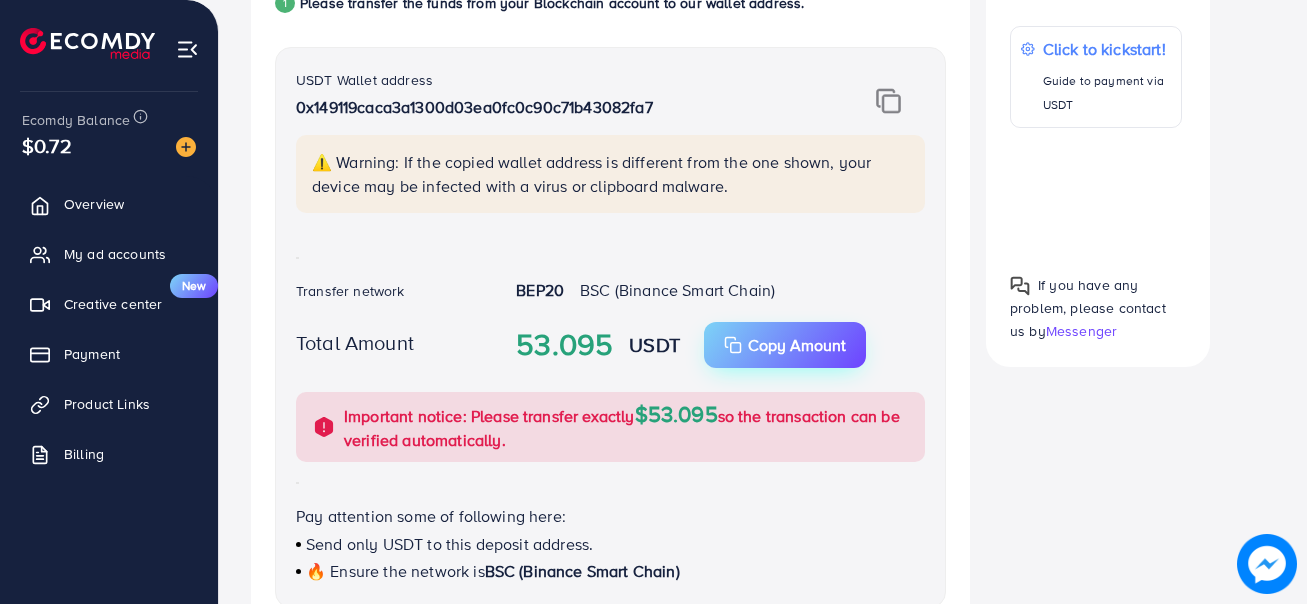 click on "Copy Amount" at bounding box center [797, 345] 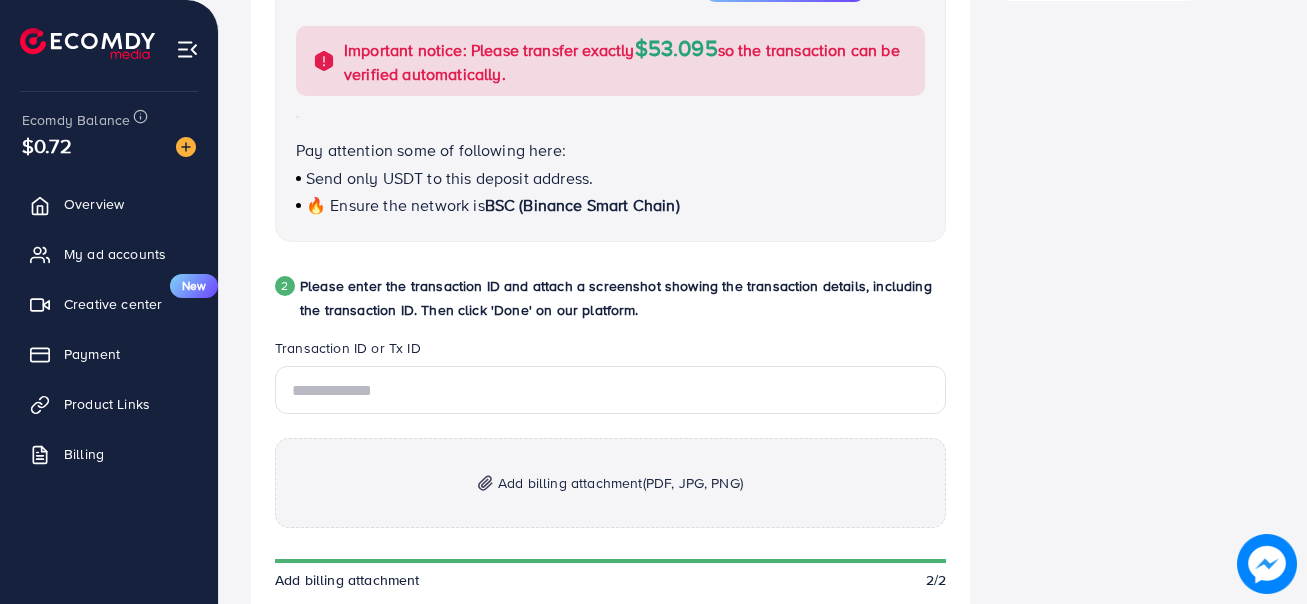 scroll, scrollTop: 854, scrollLeft: 0, axis: vertical 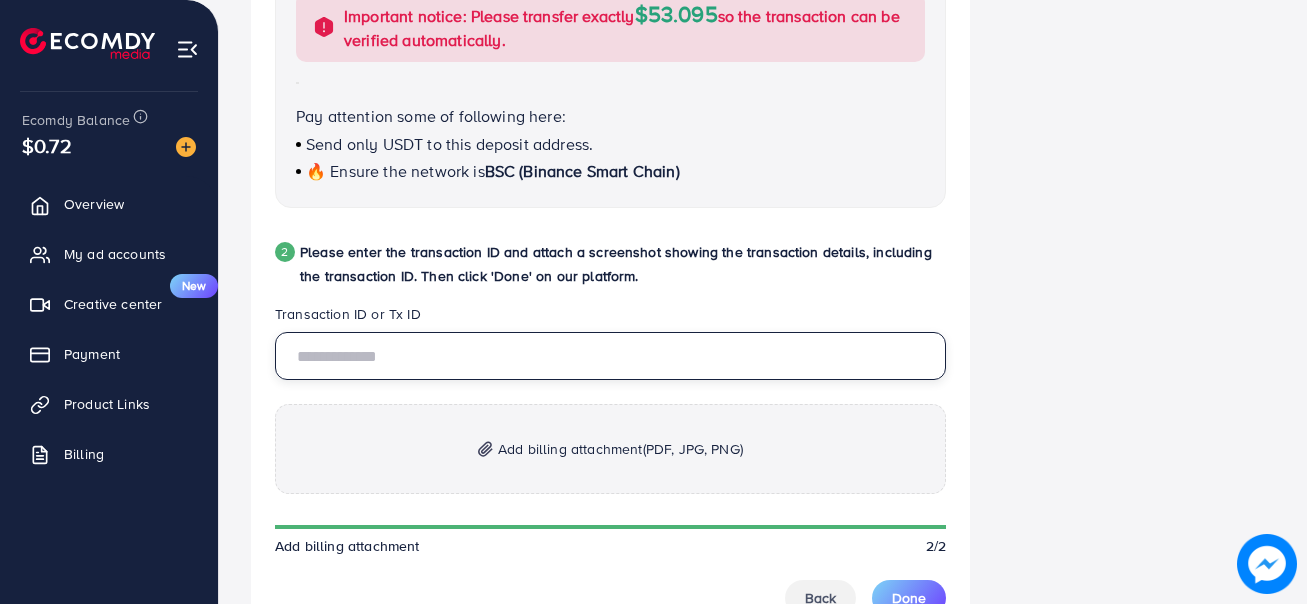 click at bounding box center [610, 356] 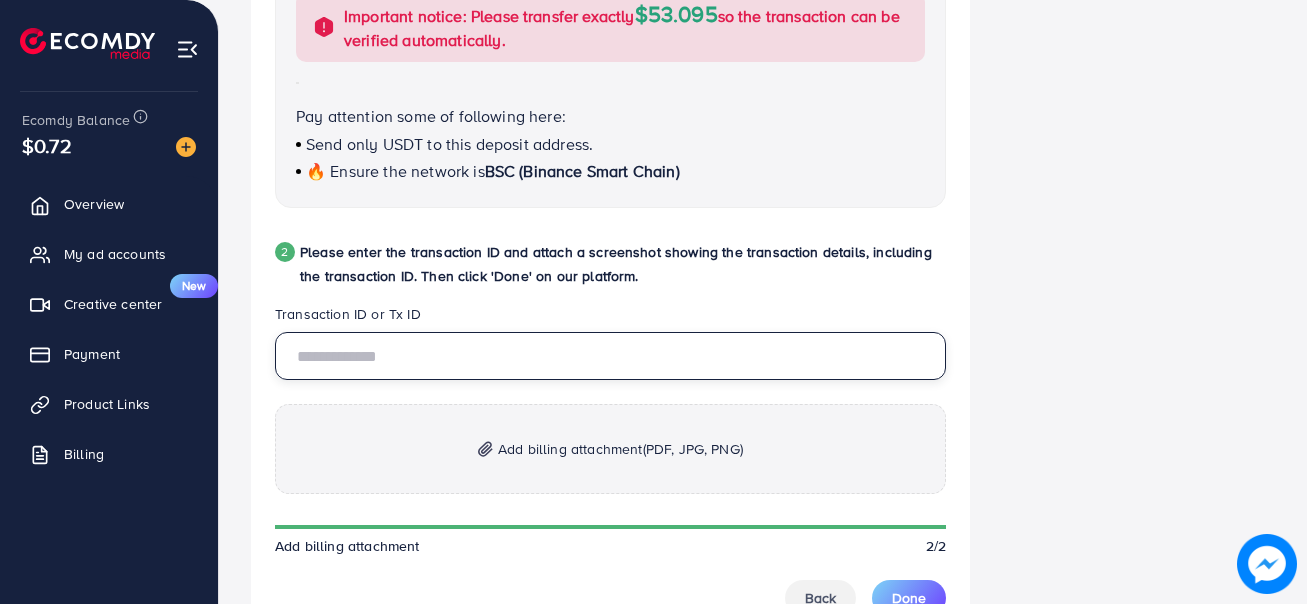 paste on "**********" 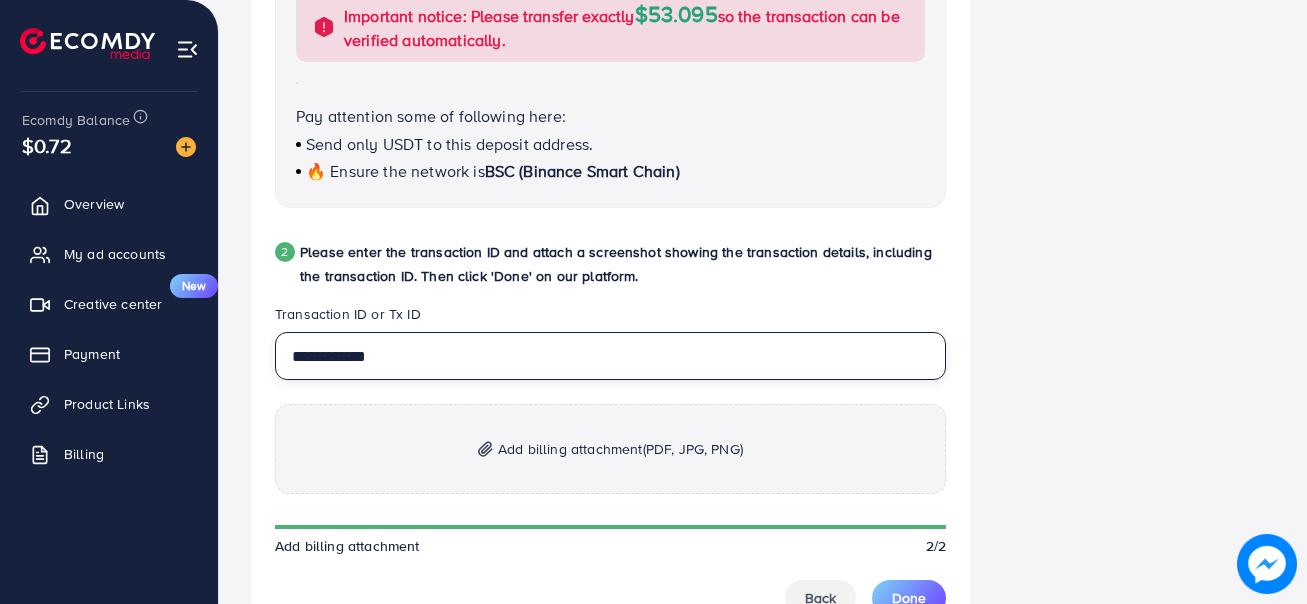 type on "**********" 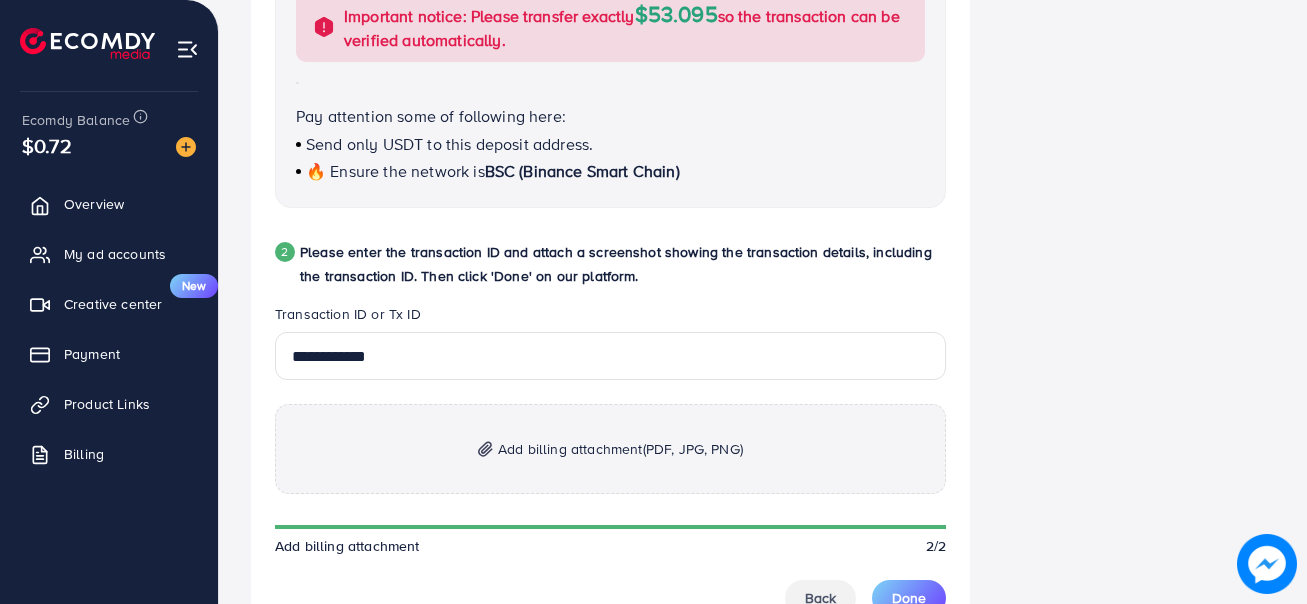 click on "Add billing attachment  (PDF, JPG, PNG)" at bounding box center [610, 449] 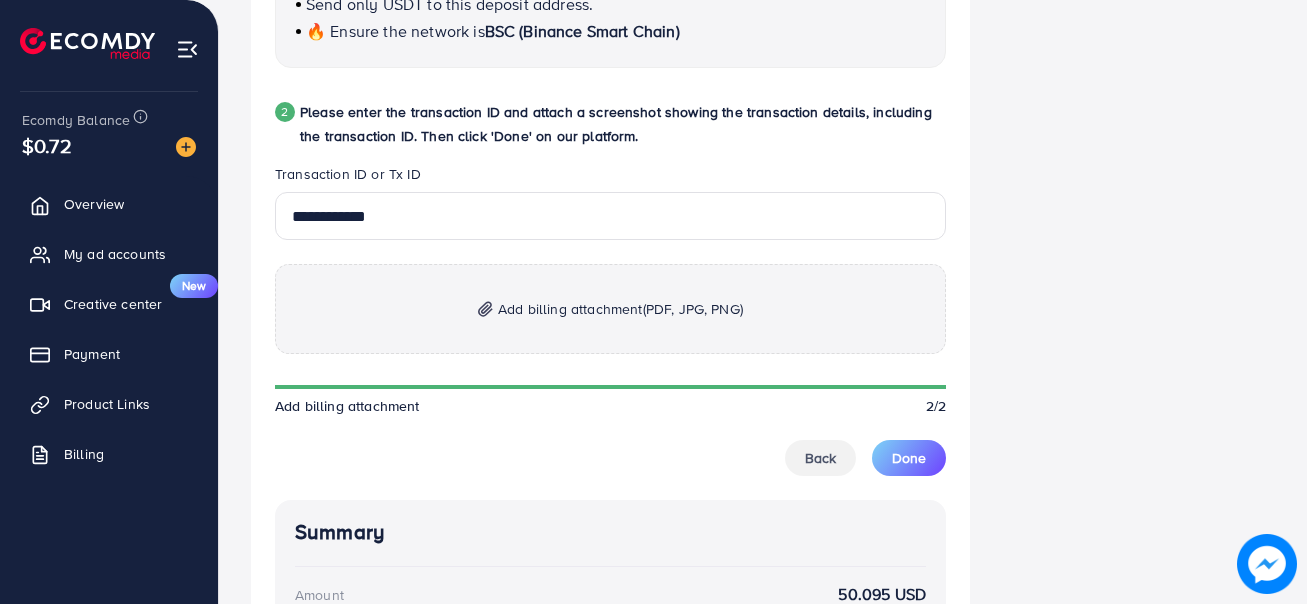 scroll, scrollTop: 1054, scrollLeft: 0, axis: vertical 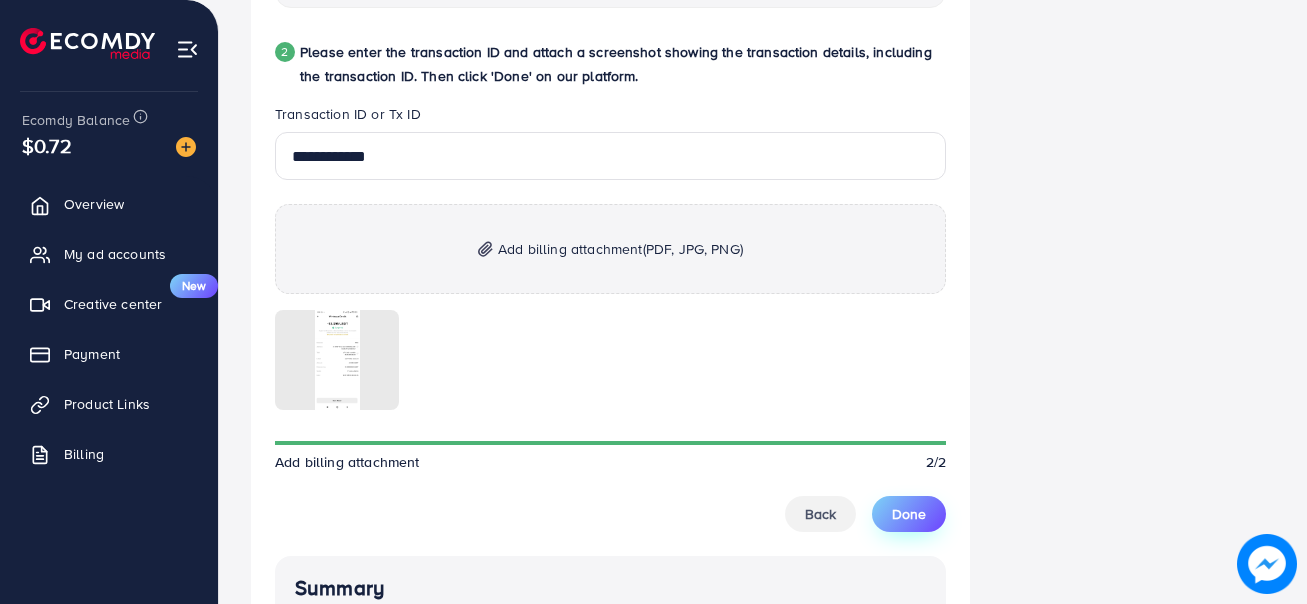 click on "Done" at bounding box center [909, 514] 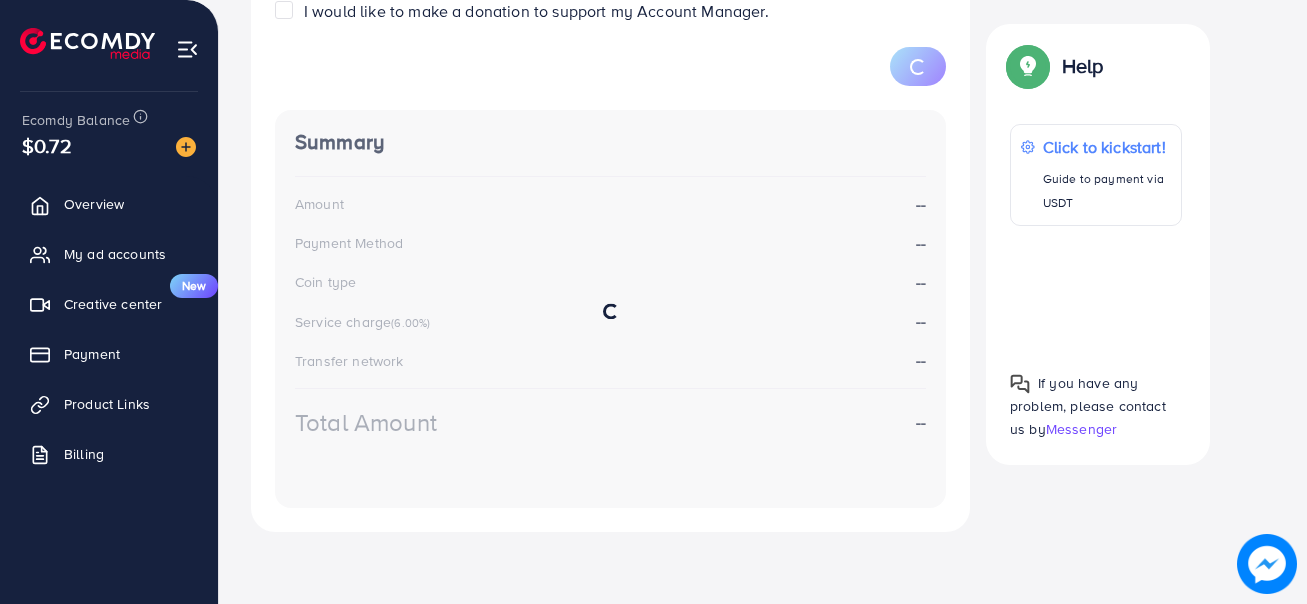 scroll, scrollTop: 374, scrollLeft: 0, axis: vertical 